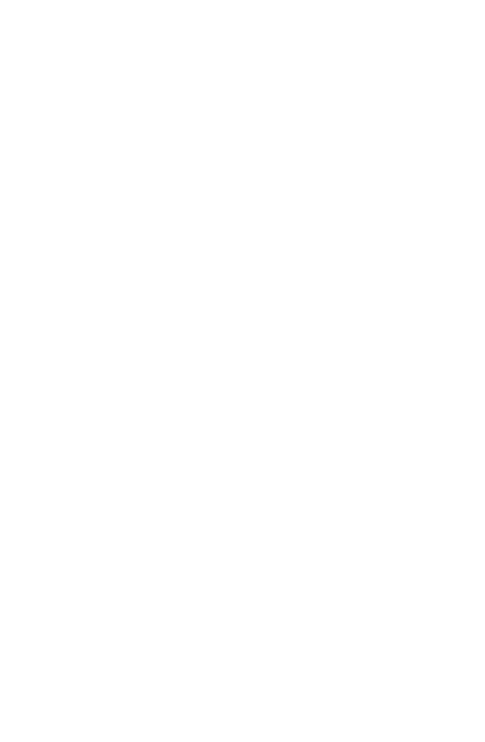 scroll, scrollTop: 0, scrollLeft: 0, axis: both 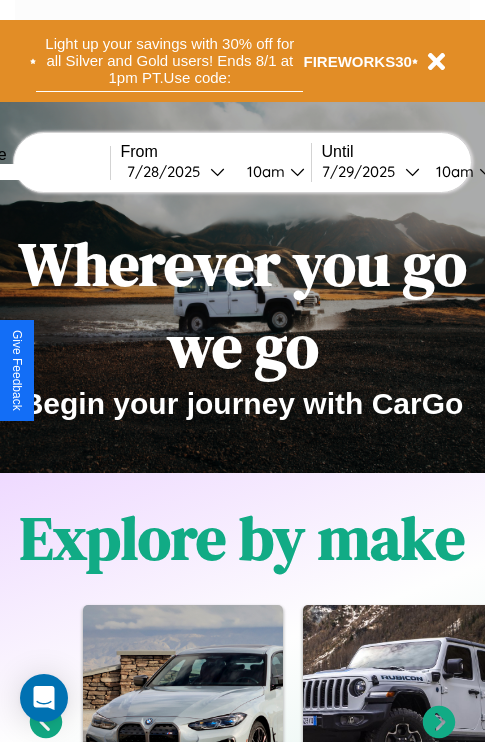click on "Light up your savings with 30% off for all Silver and Gold users! Ends 8/1 at 1pm PT.  Use code:" at bounding box center (169, 61) 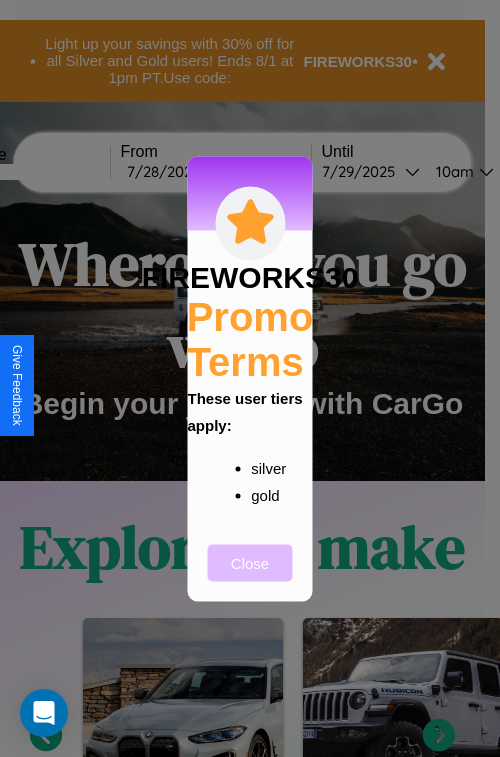 click on "Close" at bounding box center (250, 562) 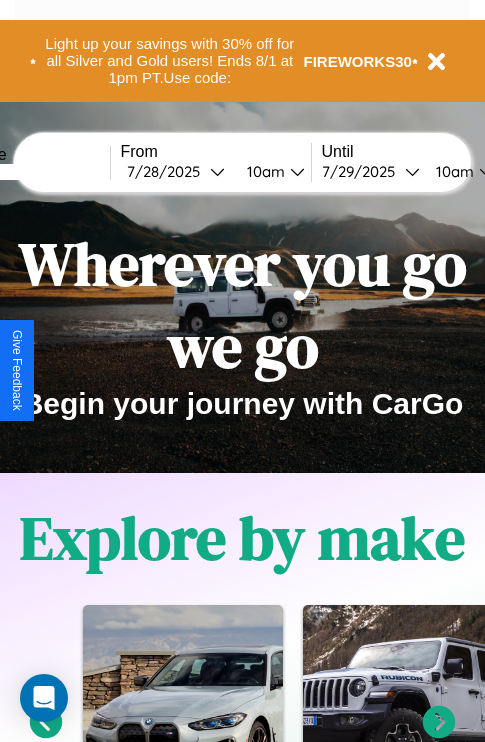 click at bounding box center [35, 172] 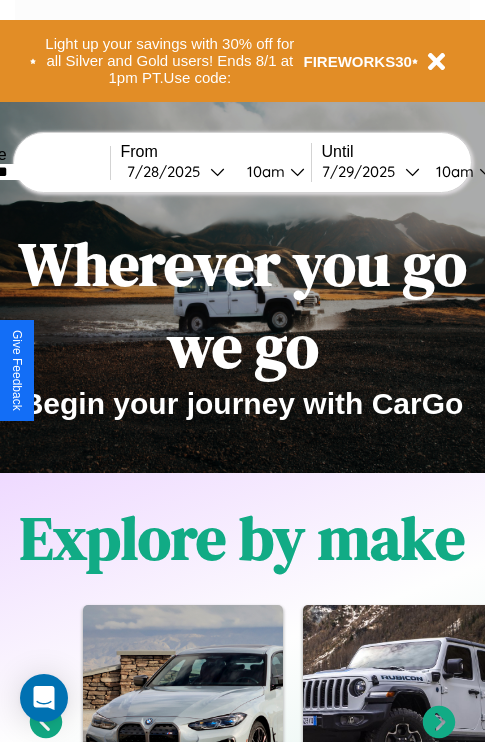 type on "********" 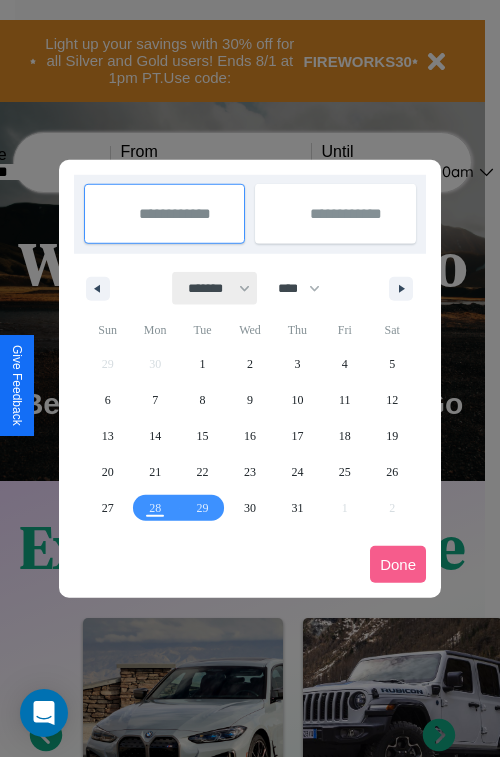 click on "******* ******** ***** ***** *** **** **** ****** ********* ******* ******** ********" at bounding box center (215, 288) 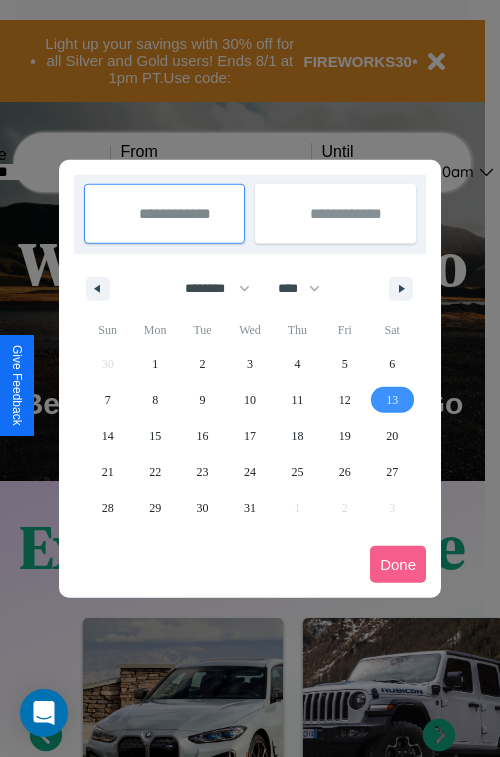 click on "13" at bounding box center (392, 400) 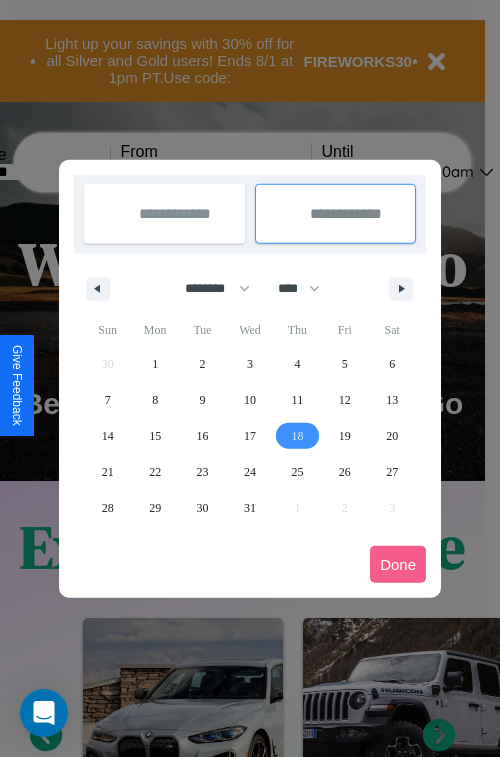click on "18" at bounding box center [297, 436] 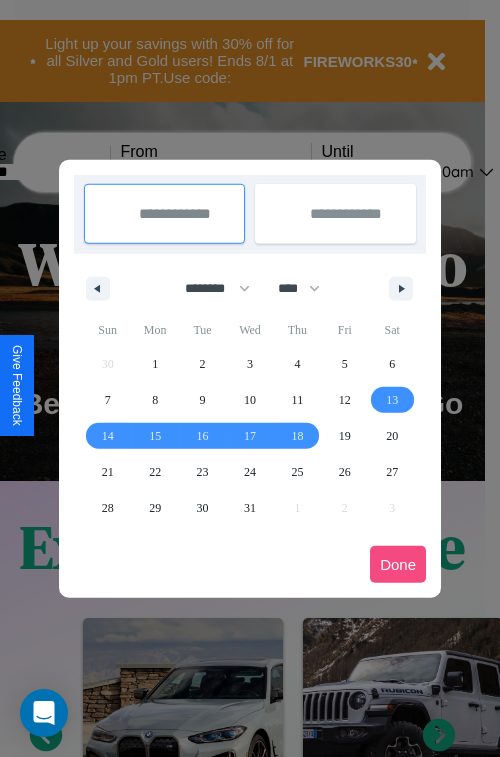 click on "Done" at bounding box center [398, 564] 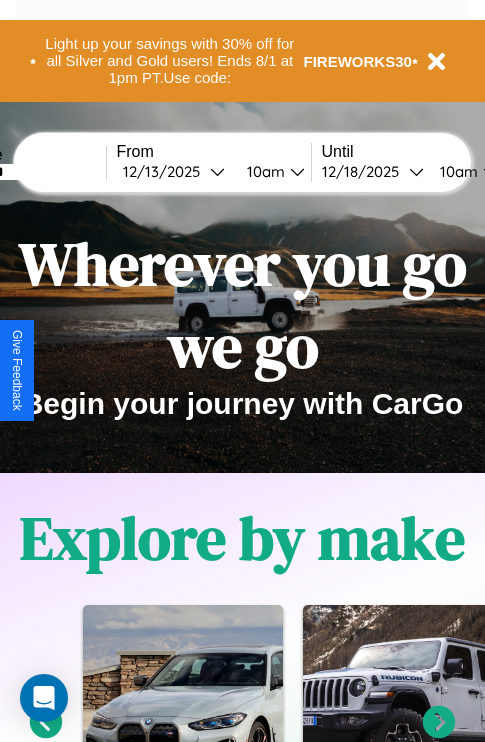 scroll, scrollTop: 0, scrollLeft: 80, axis: horizontal 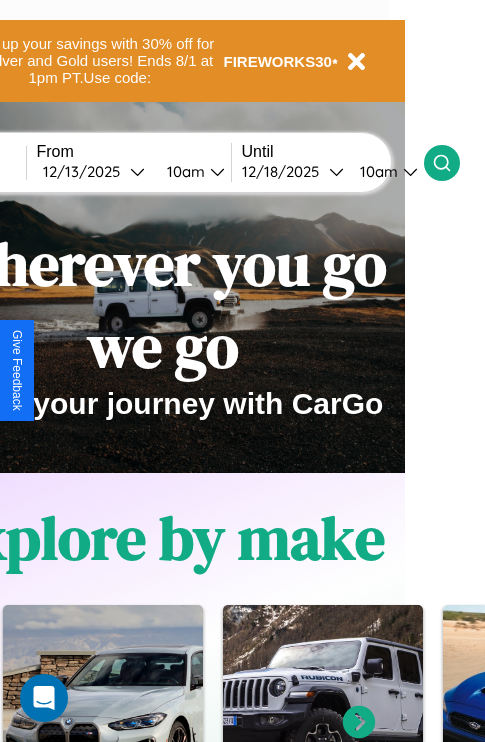 click 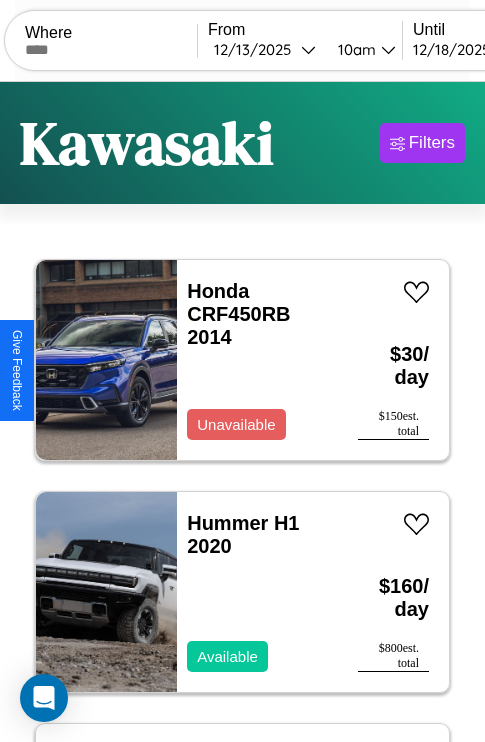 scroll, scrollTop: 95, scrollLeft: 0, axis: vertical 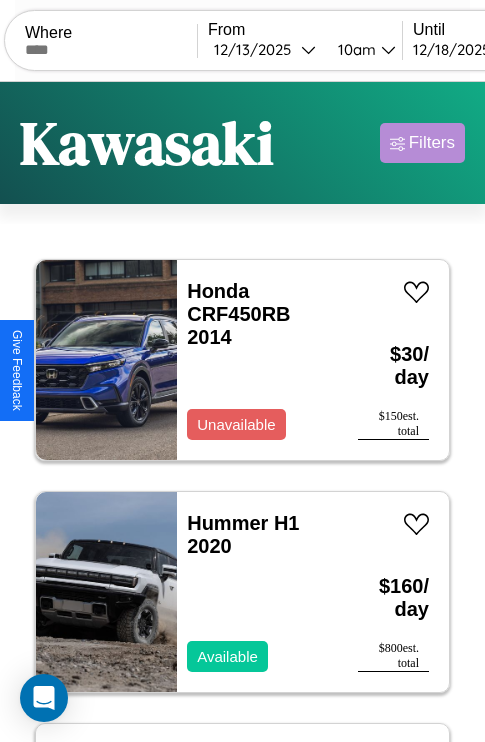 click on "Filters" at bounding box center (432, 143) 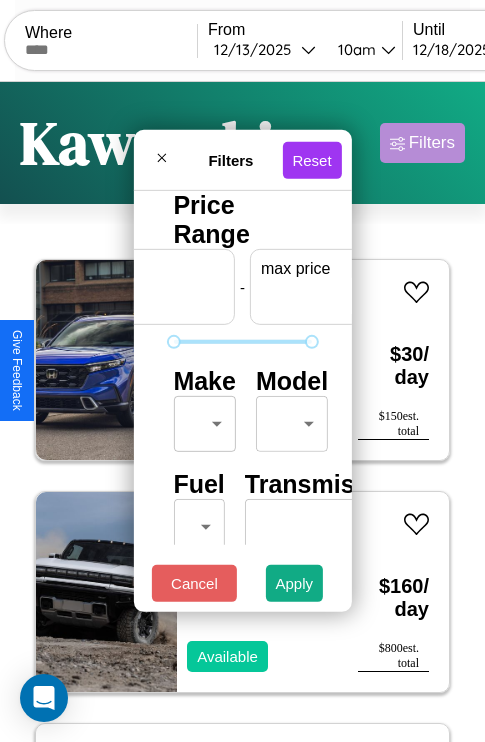 scroll, scrollTop: 0, scrollLeft: 124, axis: horizontal 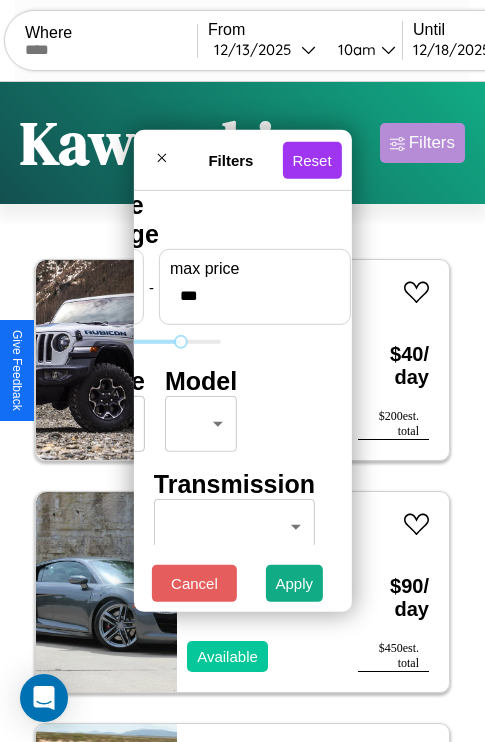 type on "***" 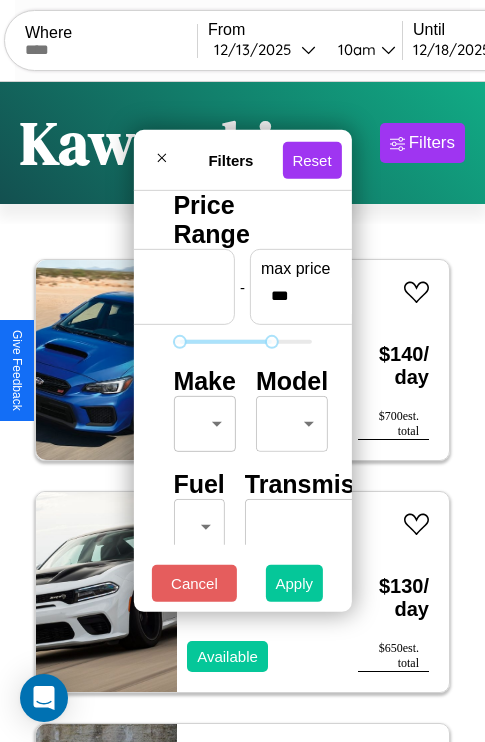 type on "**" 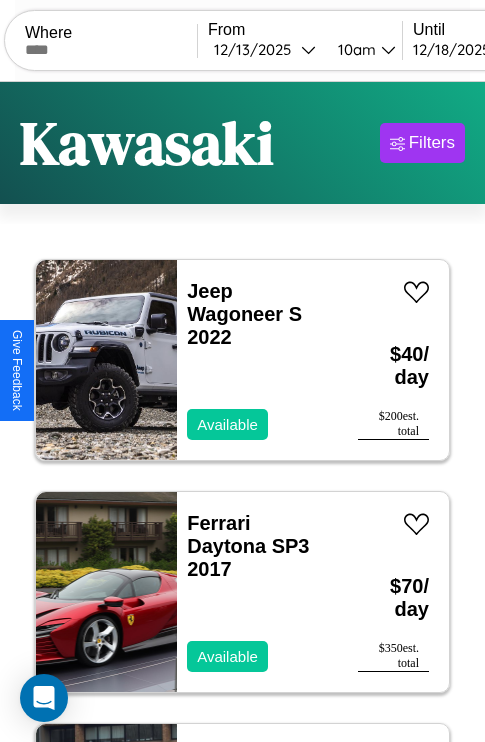 scroll, scrollTop: 95, scrollLeft: 0, axis: vertical 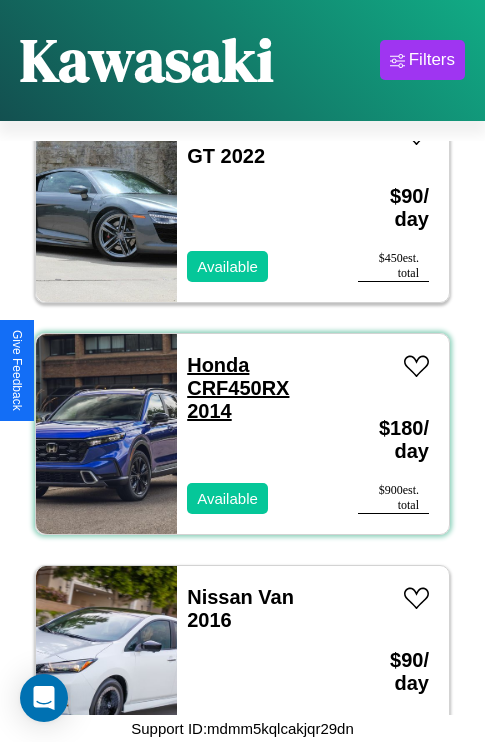 click on "Honda   CRF450RX   2014" at bounding box center [238, 388] 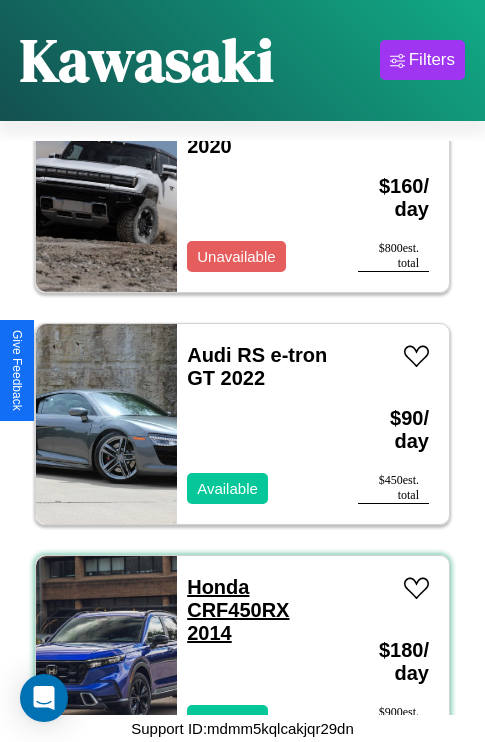 scroll, scrollTop: 1003, scrollLeft: 0, axis: vertical 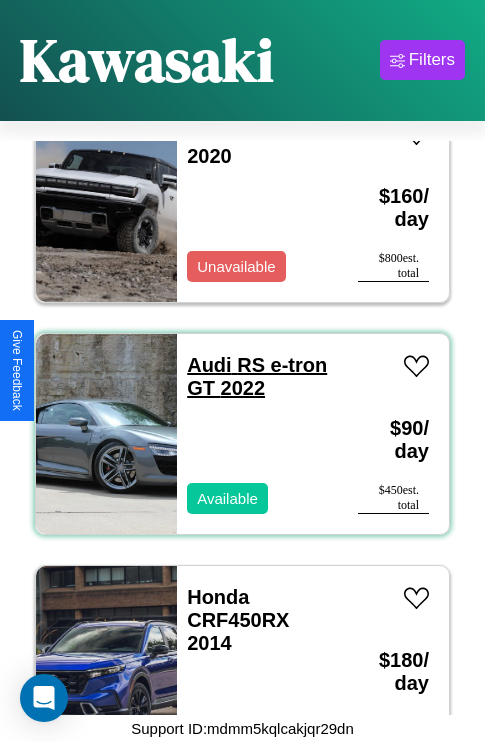 click on "Audi   RS e-tron GT   2022" at bounding box center [257, 376] 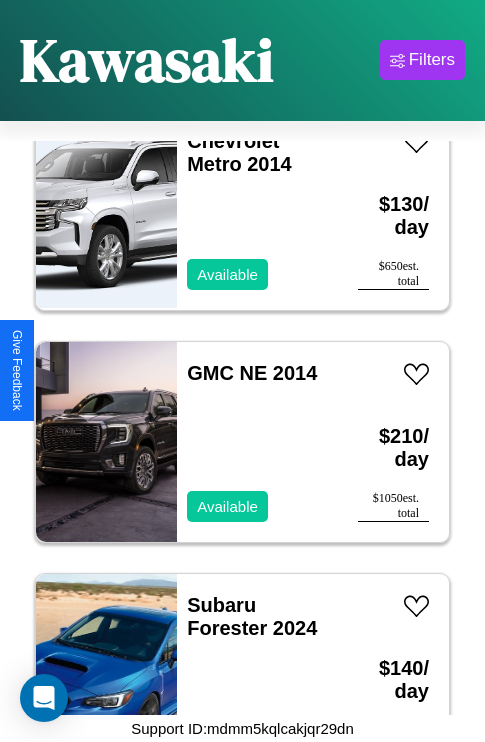 scroll, scrollTop: 2859, scrollLeft: 0, axis: vertical 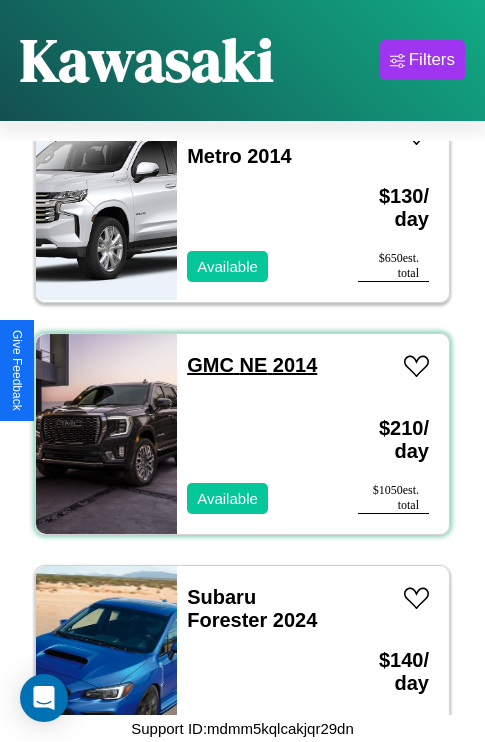 click on "GMC   NE   2014" at bounding box center (252, 365) 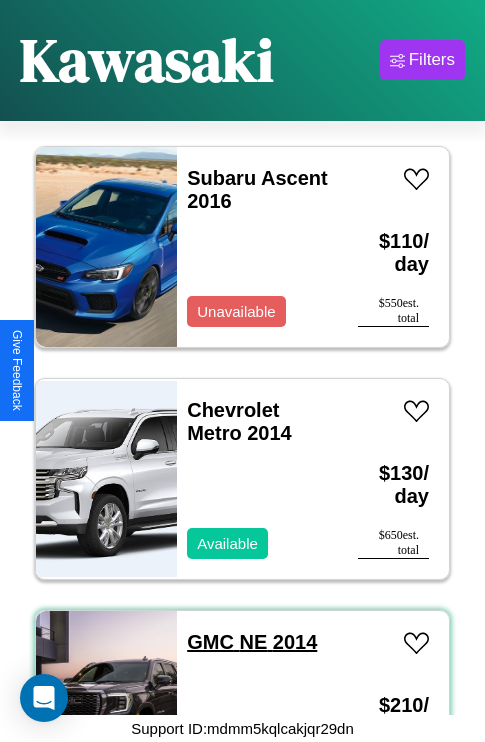 scroll, scrollTop: 2395, scrollLeft: 0, axis: vertical 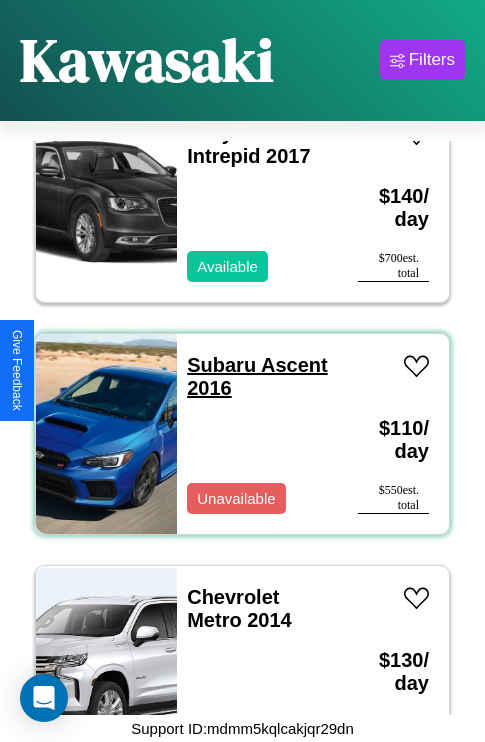 click on "Subaru   Ascent   2016" at bounding box center (257, 376) 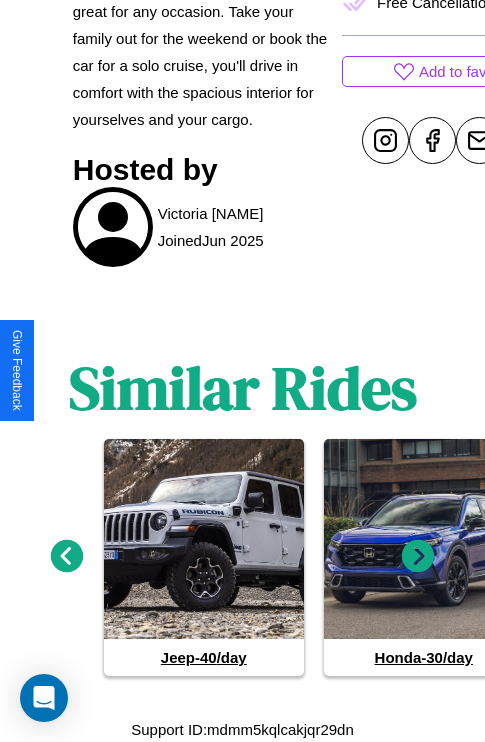 scroll, scrollTop: 940, scrollLeft: 0, axis: vertical 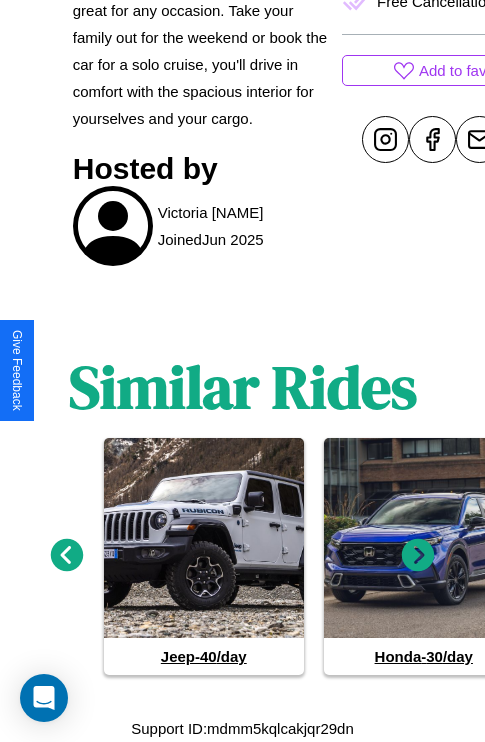 click 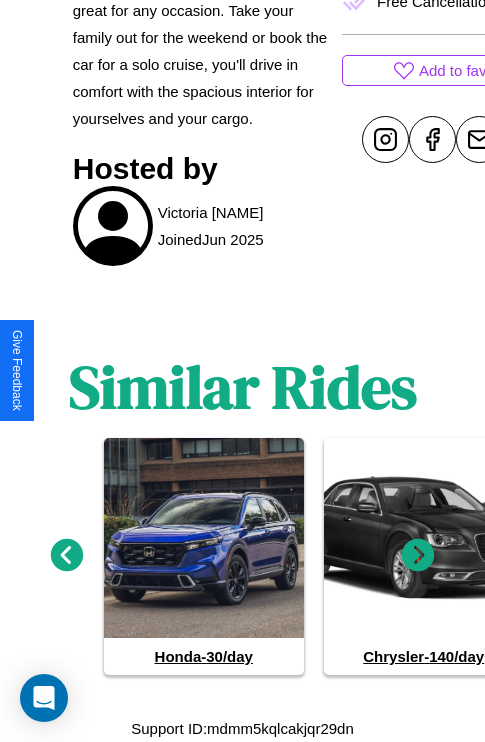 click 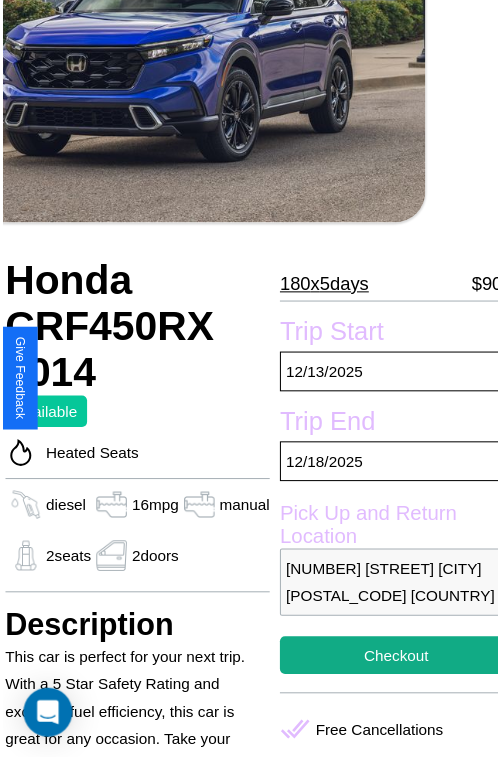 scroll, scrollTop: 220, scrollLeft: 72, axis: both 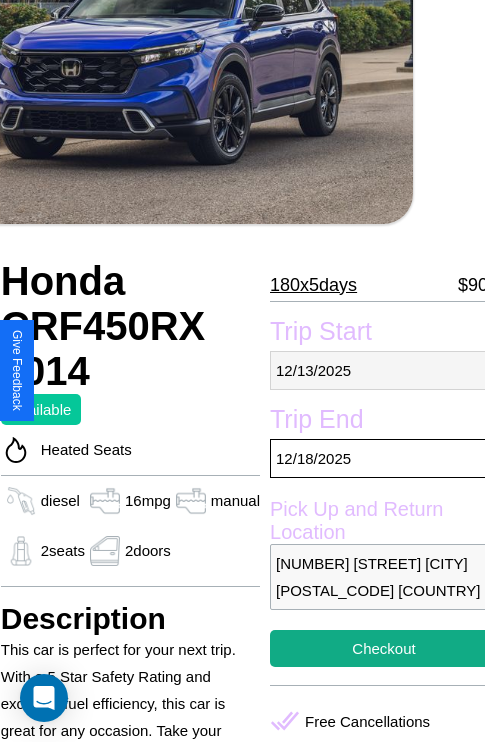 click on "12 / 13 / 2025" at bounding box center [384, 370] 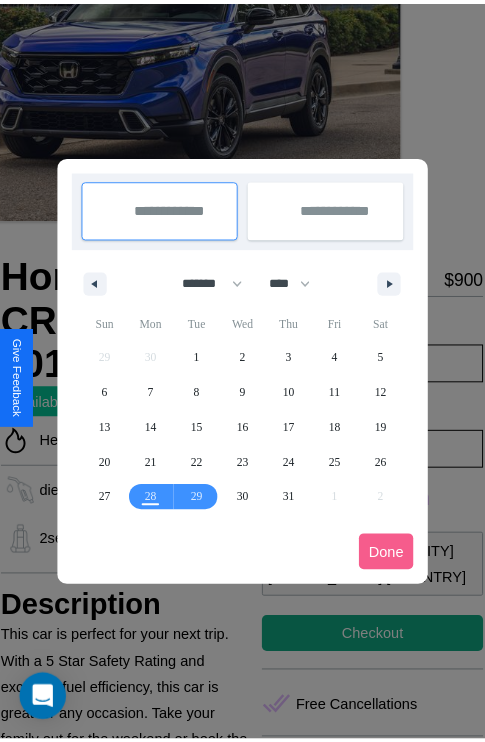 scroll, scrollTop: 0, scrollLeft: 72, axis: horizontal 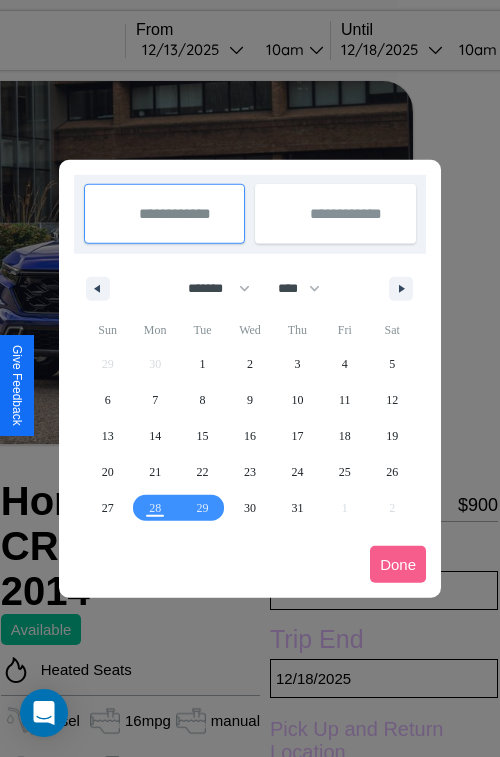 click at bounding box center (250, 378) 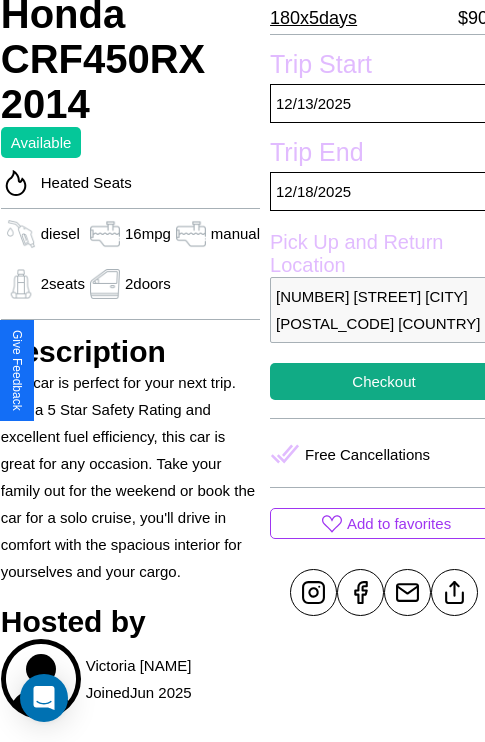 scroll, scrollTop: 498, scrollLeft: 72, axis: both 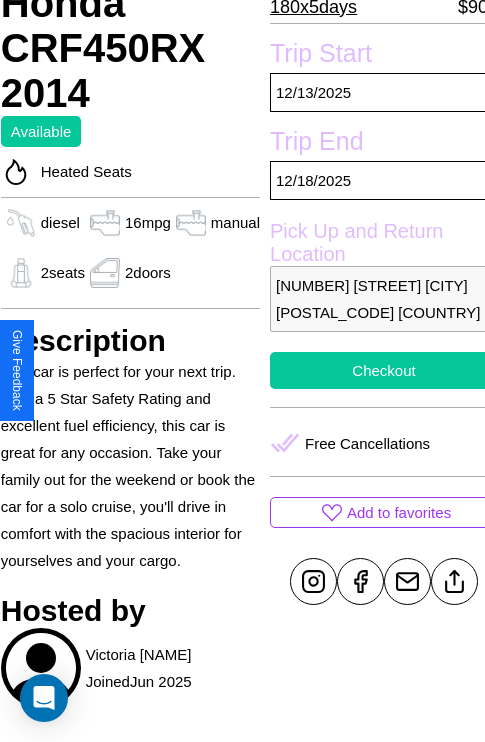 click on "Checkout" at bounding box center (384, 370) 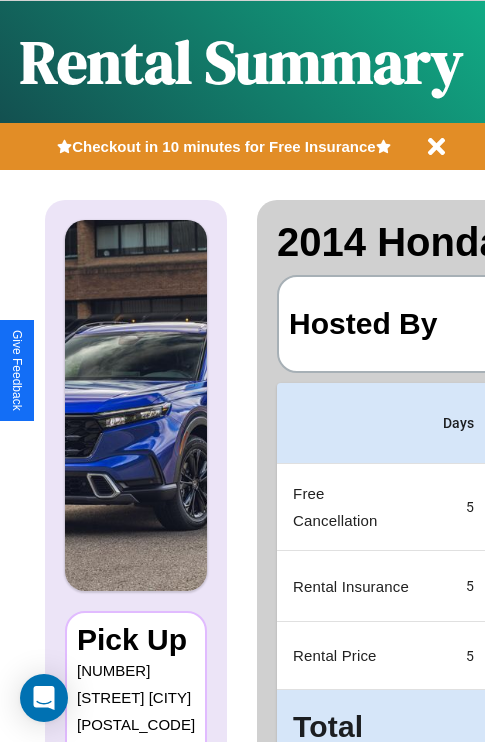 scroll, scrollTop: 90, scrollLeft: 0, axis: vertical 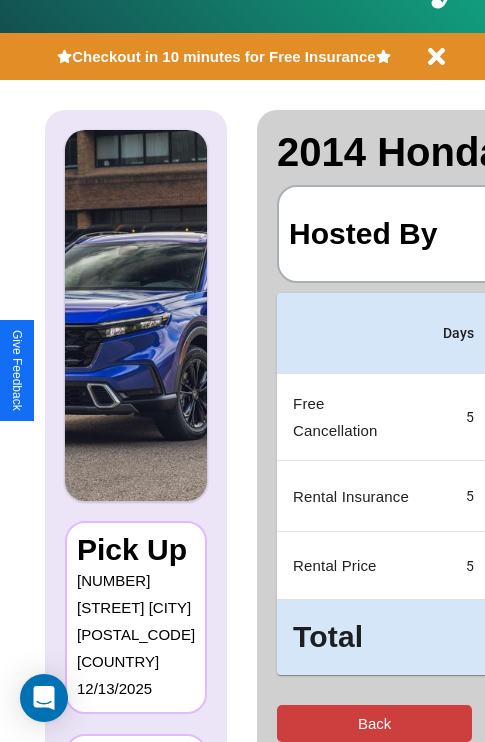 click on "Back" at bounding box center (374, 723) 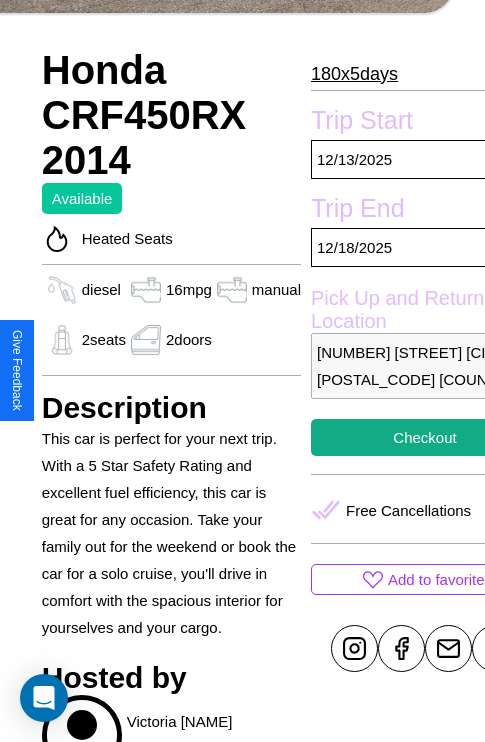 scroll, scrollTop: 709, scrollLeft: 52, axis: both 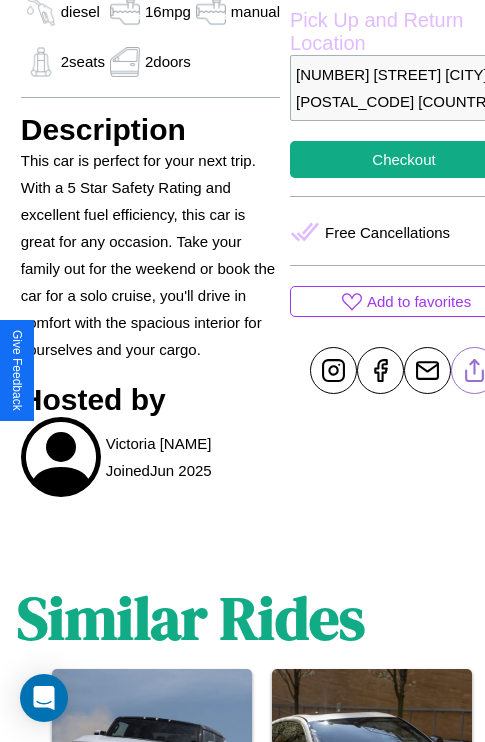 click 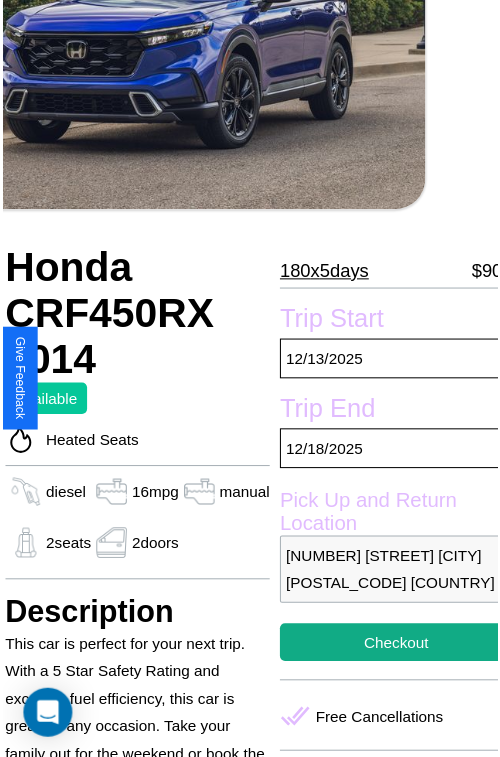 scroll, scrollTop: 220, scrollLeft: 72, axis: both 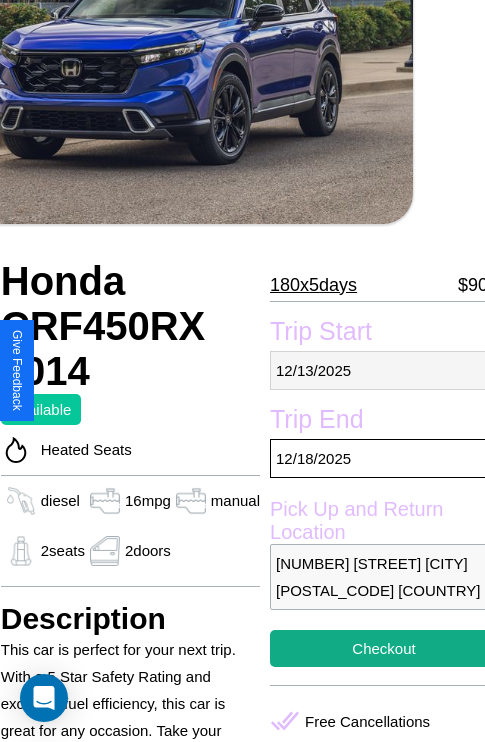 click on "12 / 13 / 2025" at bounding box center (384, 370) 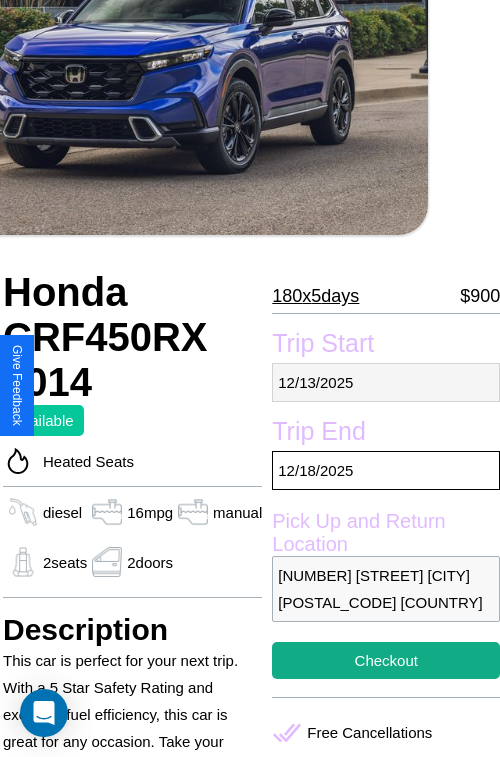 select on "*" 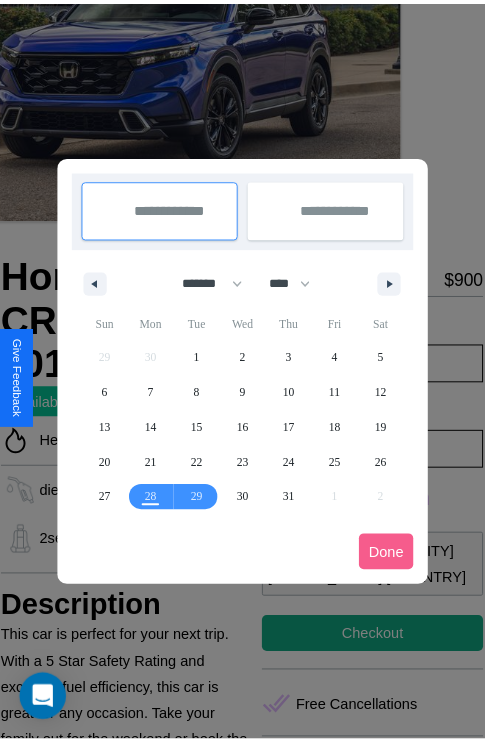 scroll, scrollTop: 0, scrollLeft: 72, axis: horizontal 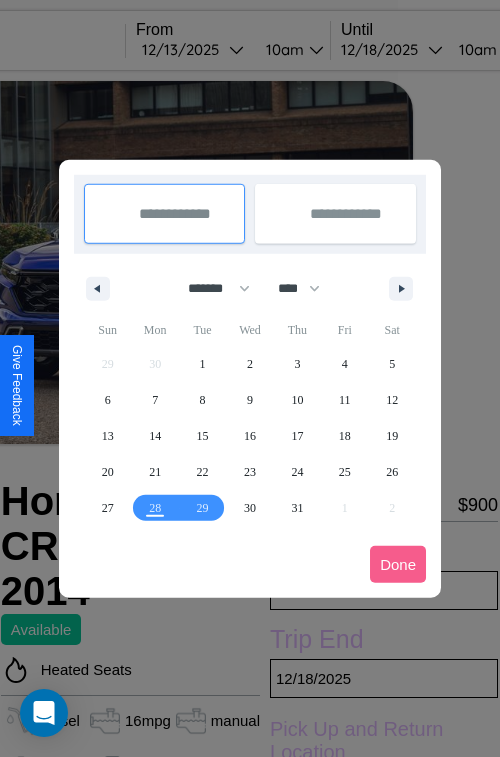 click at bounding box center [250, 378] 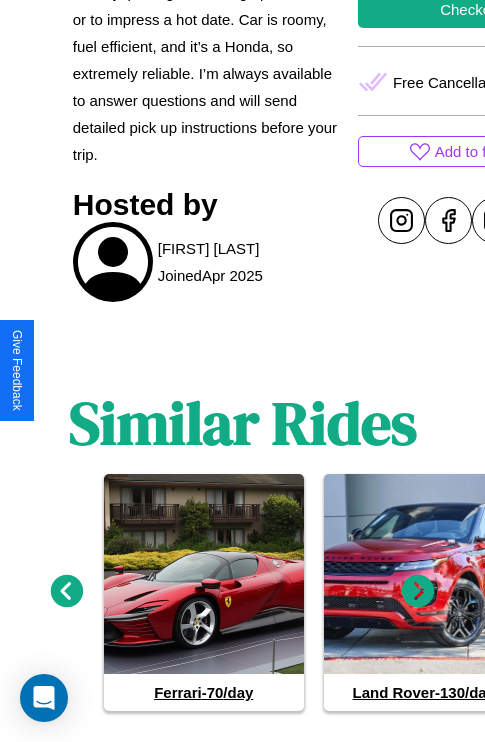 scroll, scrollTop: 855, scrollLeft: 0, axis: vertical 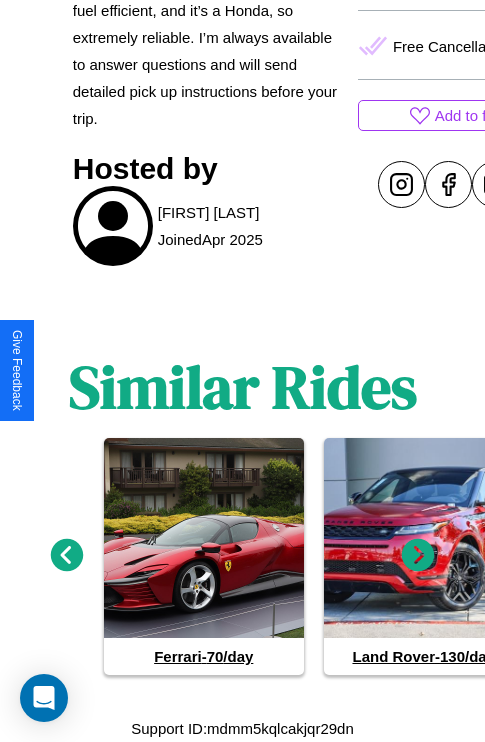 click 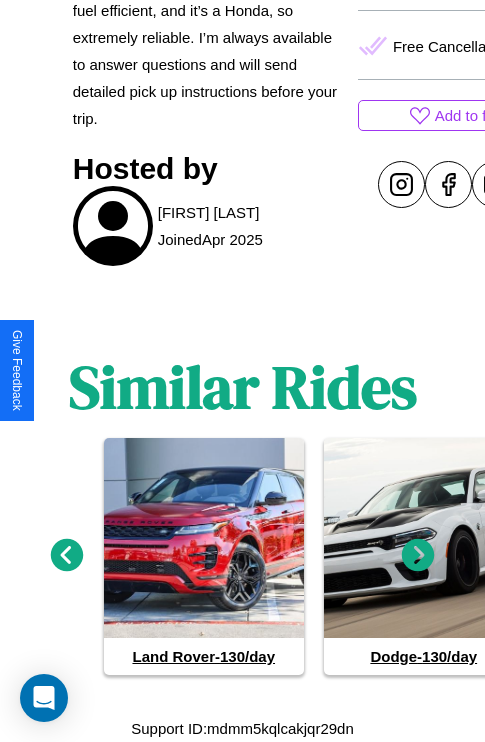 click 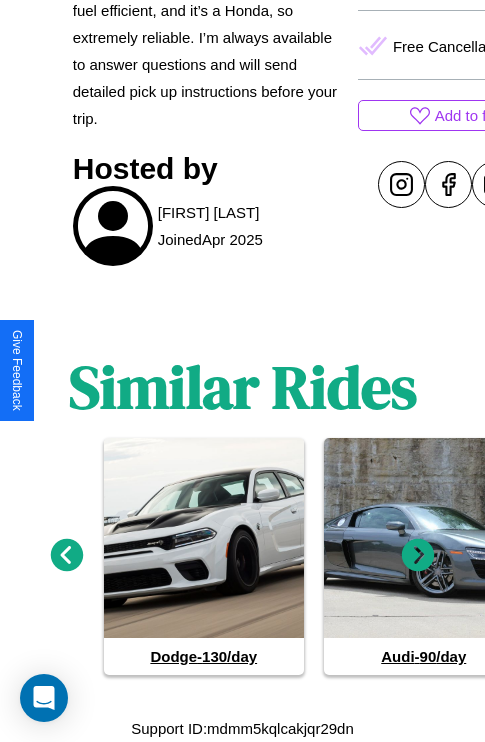 click 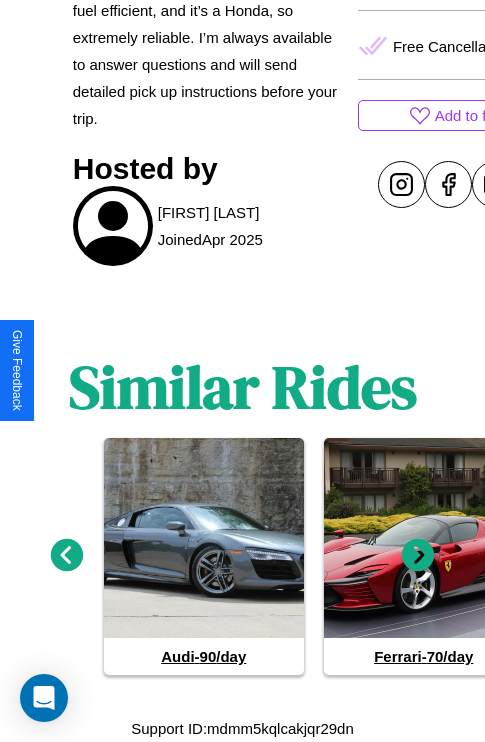 click 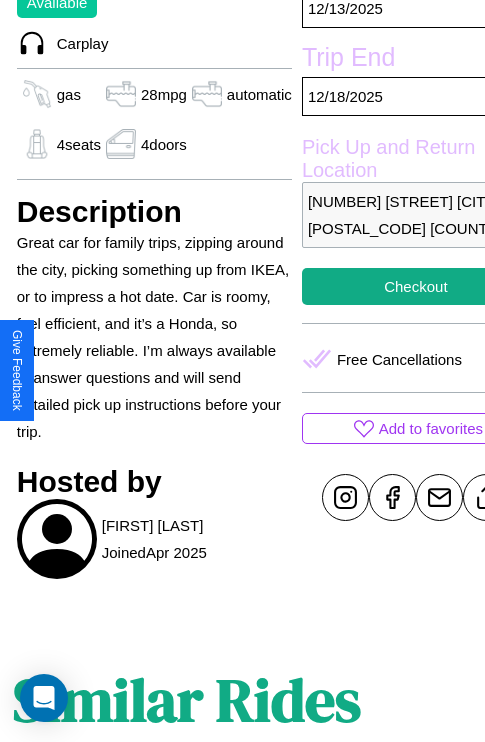 scroll, scrollTop: 386, scrollLeft: 84, axis: both 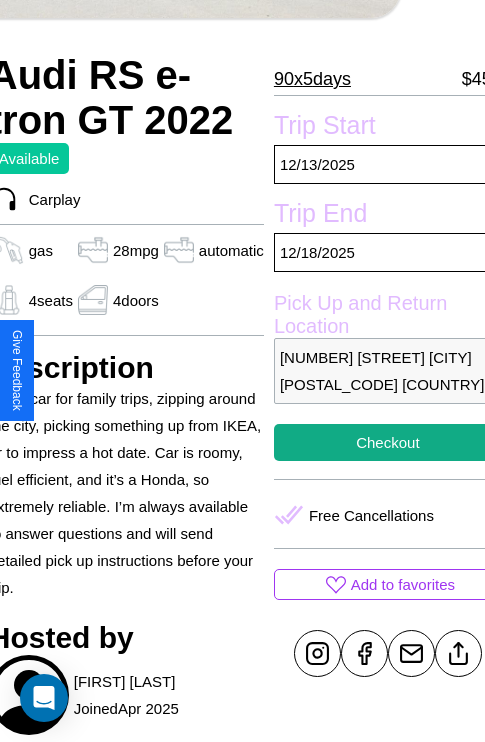 click on "8986 Liberty Street  Kawasaki  10208 Japan" at bounding box center (388, 371) 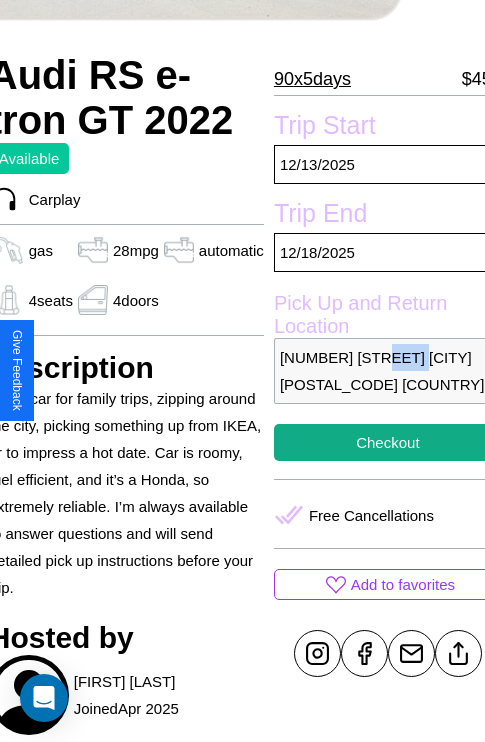 click on "8986 Liberty Street  Kawasaki  10208 Japan" at bounding box center (388, 371) 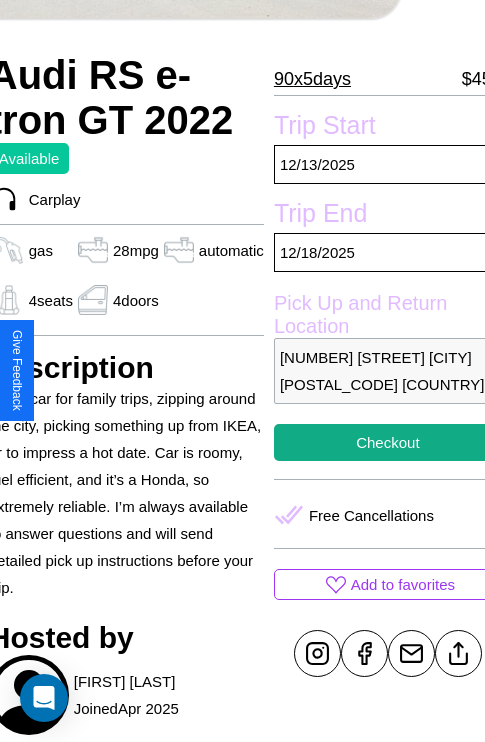 click on "8986 Liberty Street  Kawasaki  10208 Japan" at bounding box center (388, 371) 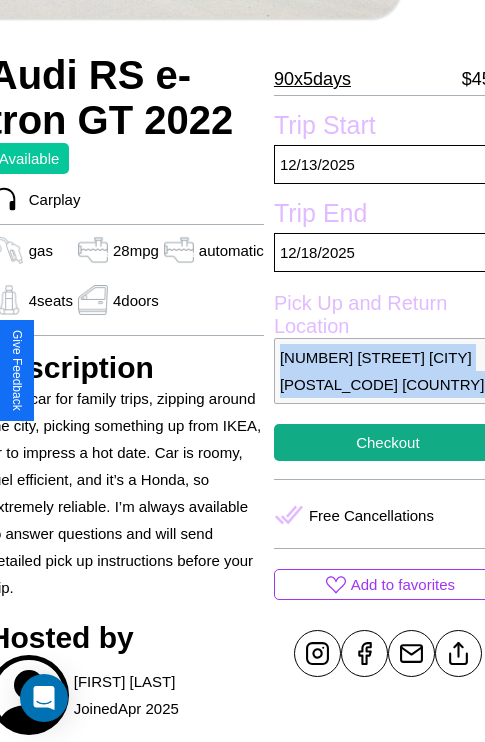 click on "8986 Liberty Street  Kawasaki  10208 Japan" at bounding box center [388, 371] 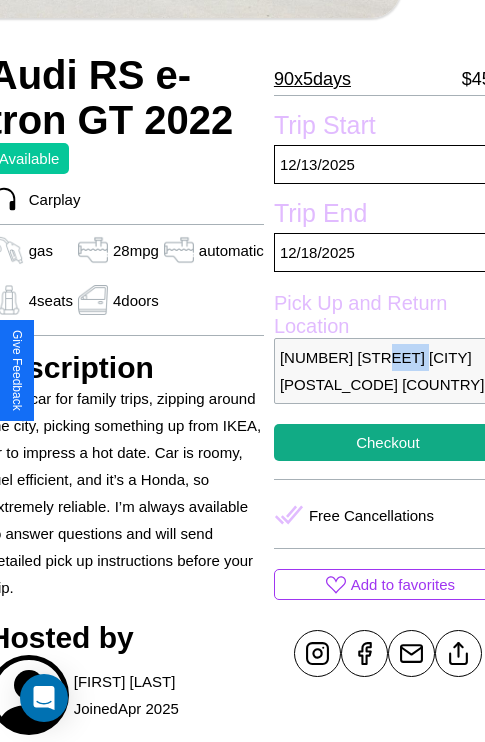 click on "8986 Liberty Street  Kawasaki  10208 Japan" at bounding box center (388, 371) 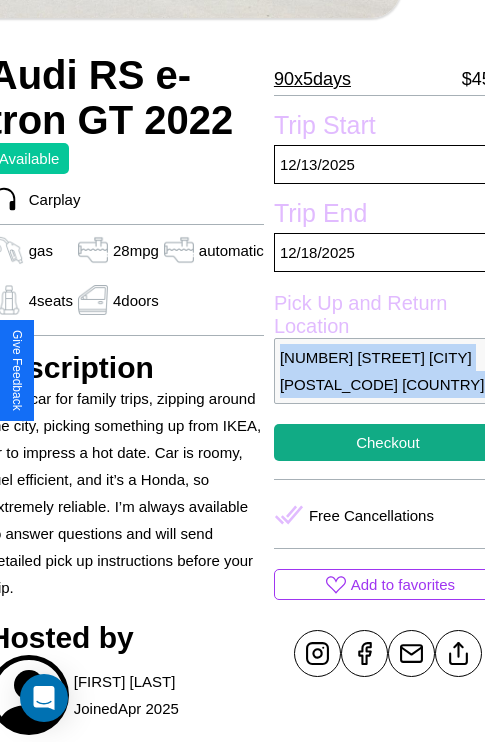 click on "8986 Liberty Street  Kawasaki  10208 Japan" at bounding box center (388, 371) 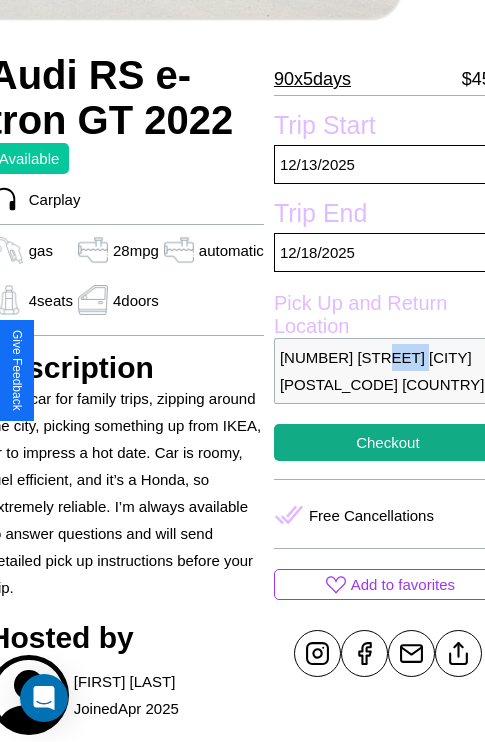 click on "8986 Liberty Street  Kawasaki  10208 Japan" at bounding box center (388, 371) 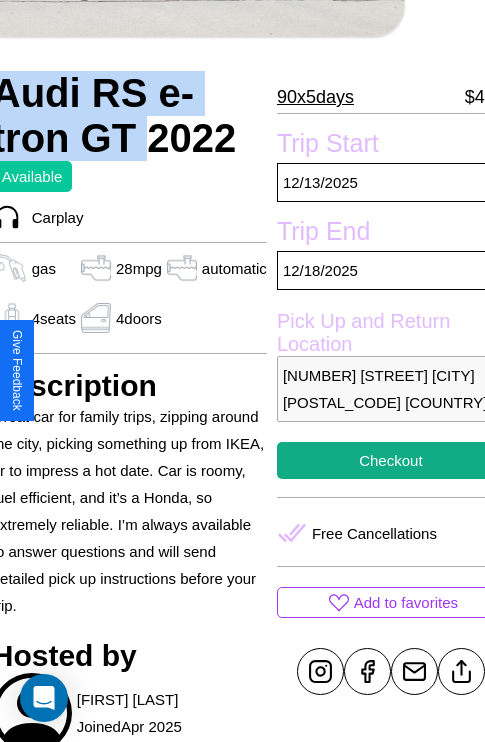 scroll, scrollTop: 458, scrollLeft: 84, axis: both 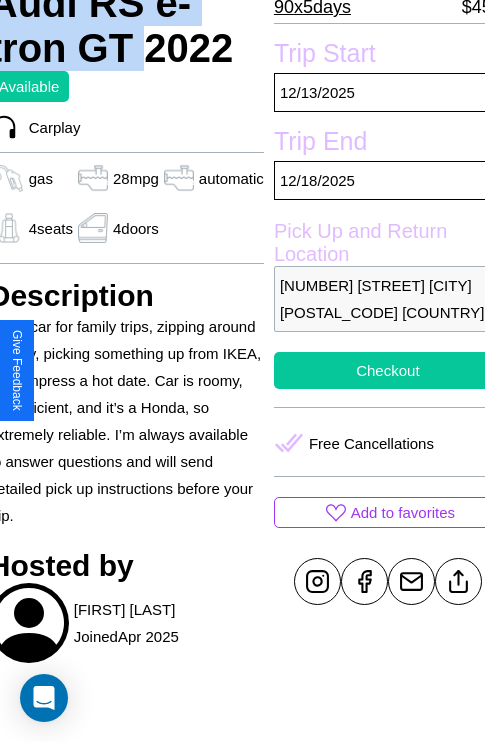 click on "Checkout" at bounding box center [388, 370] 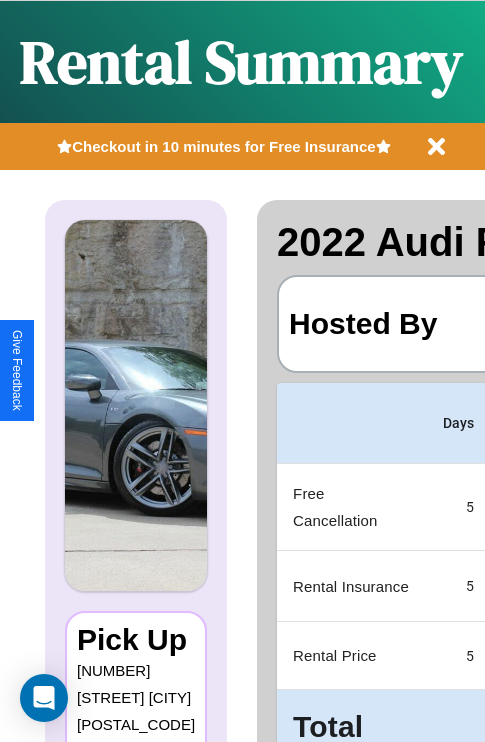 scroll, scrollTop: 0, scrollLeft: 383, axis: horizontal 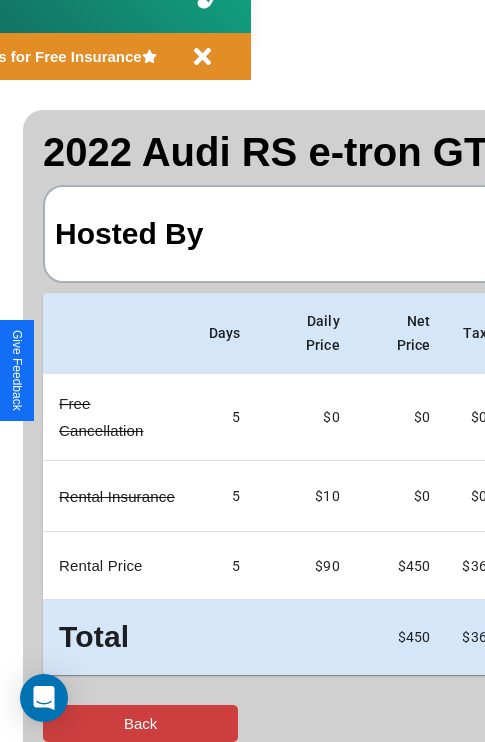 click on "Back" at bounding box center (140, 723) 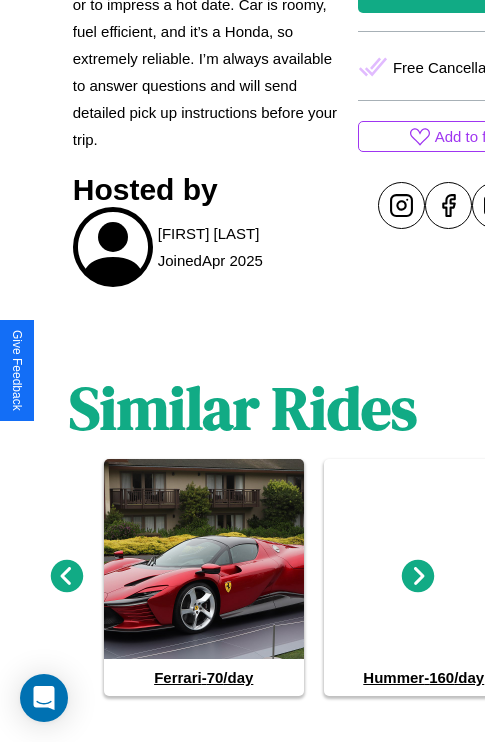 scroll, scrollTop: 855, scrollLeft: 0, axis: vertical 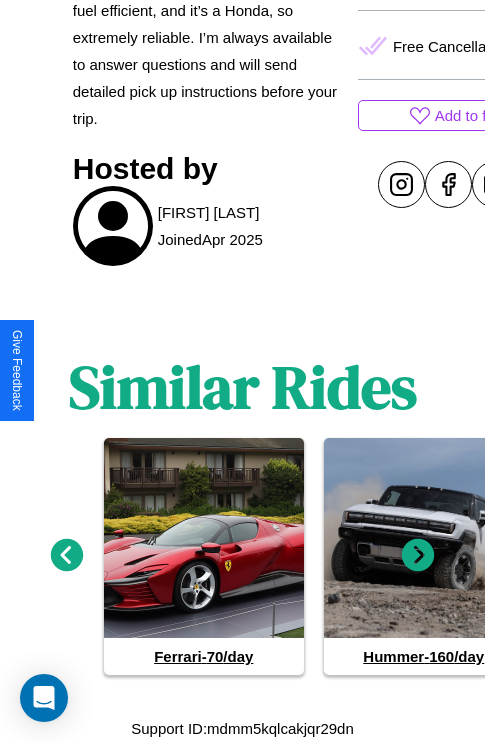click 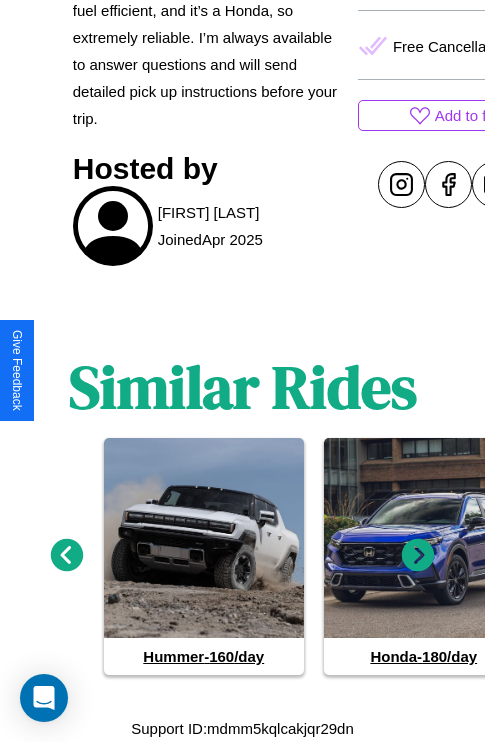 click 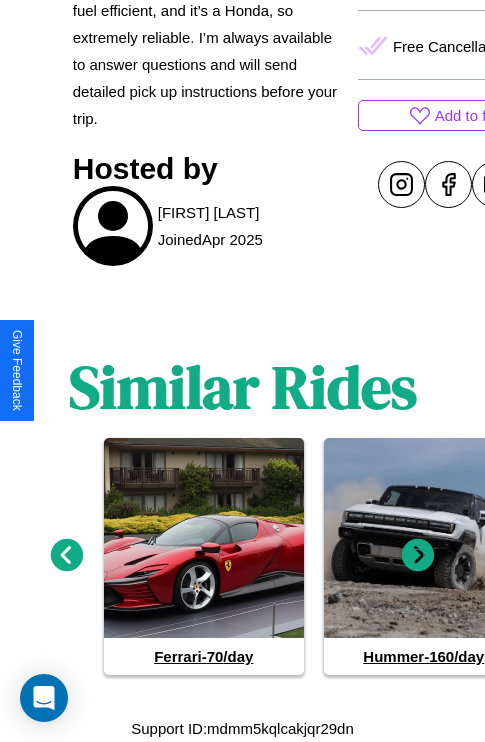 click 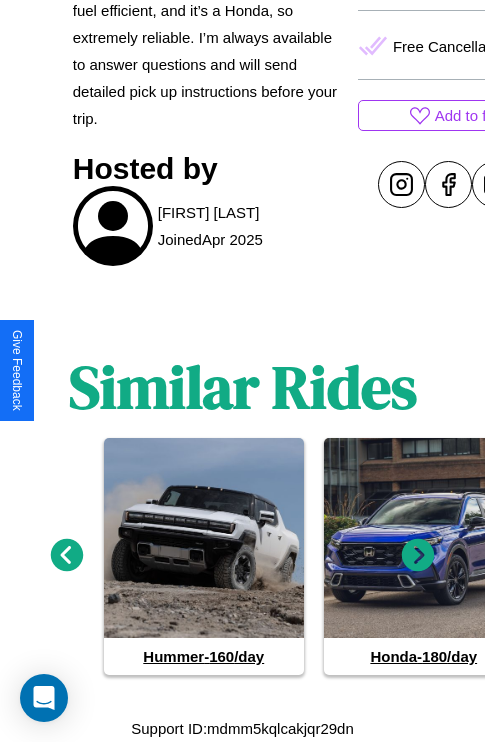 click 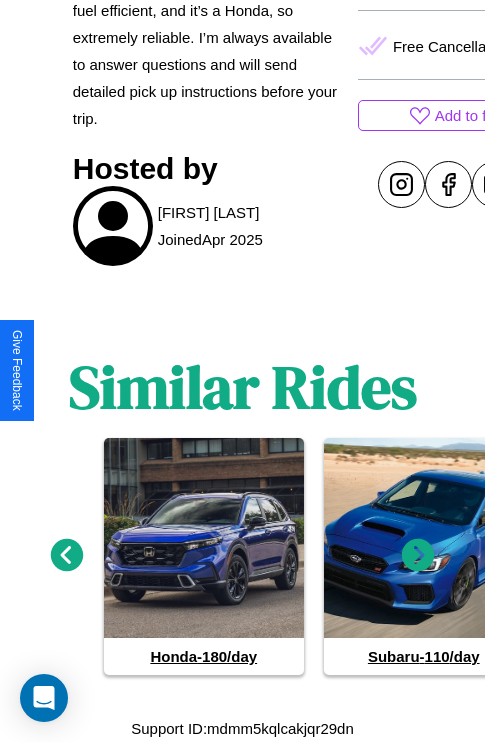 click 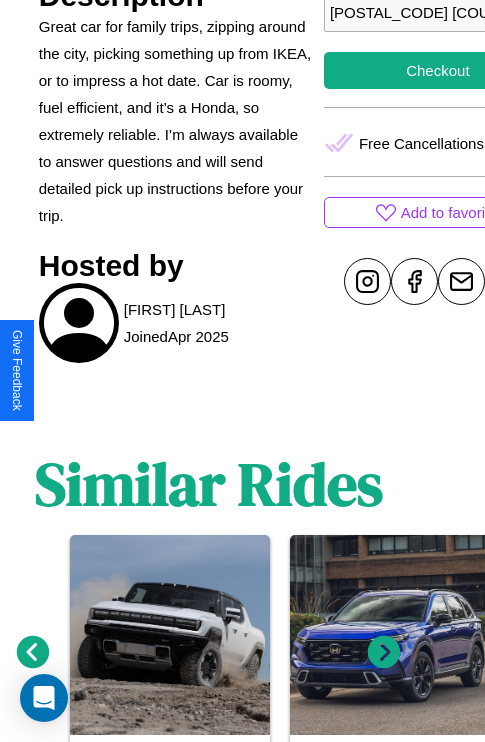 scroll, scrollTop: 669, scrollLeft: 64, axis: both 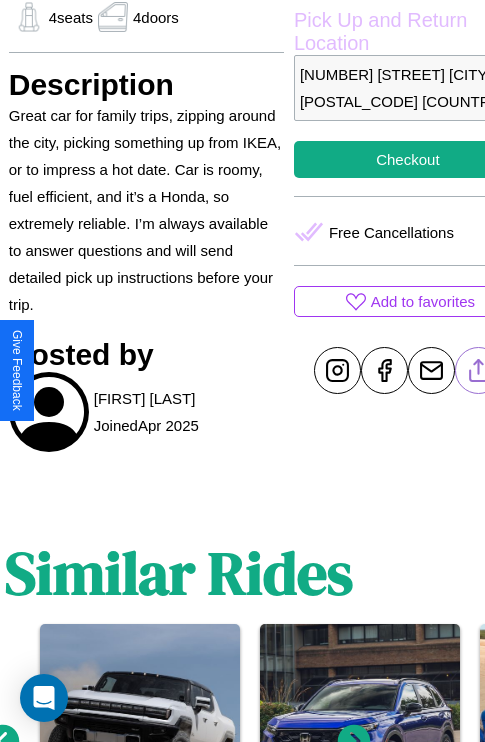 click 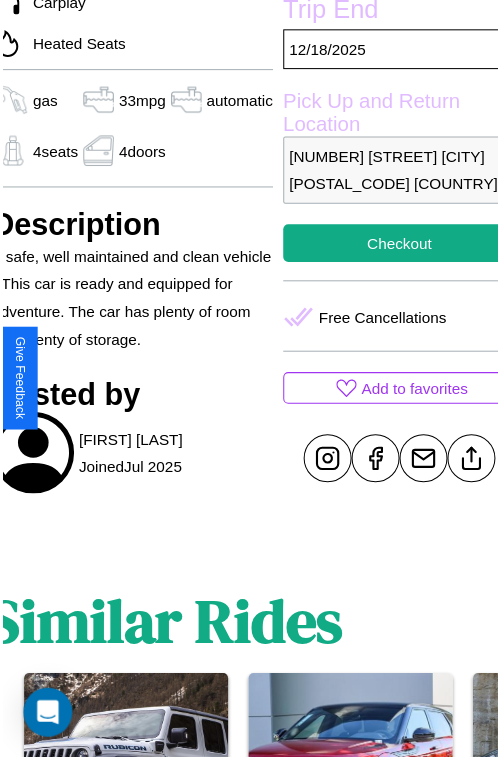 scroll, scrollTop: 640, scrollLeft: 84, axis: both 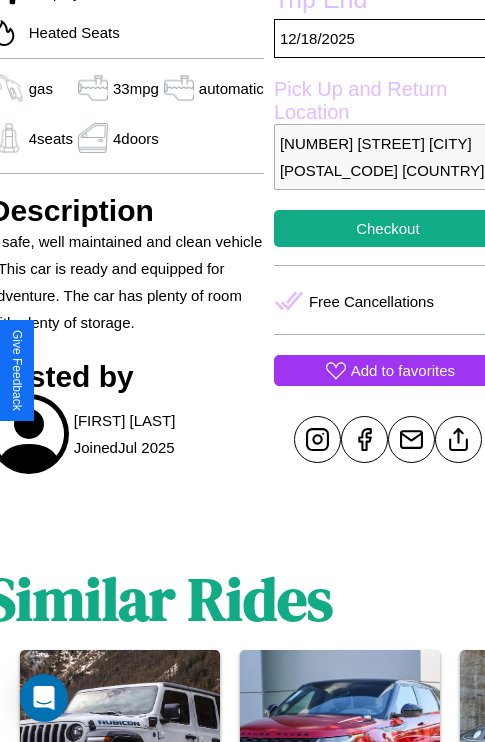 click on "Add to favorites" at bounding box center [403, 370] 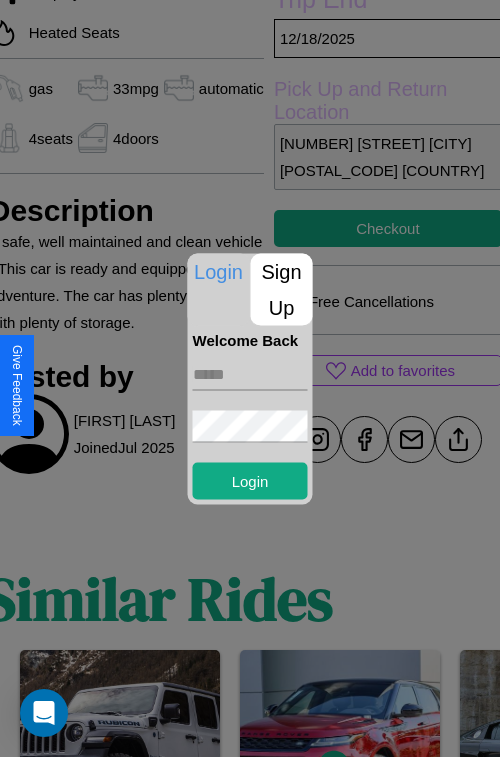 click at bounding box center (250, 374) 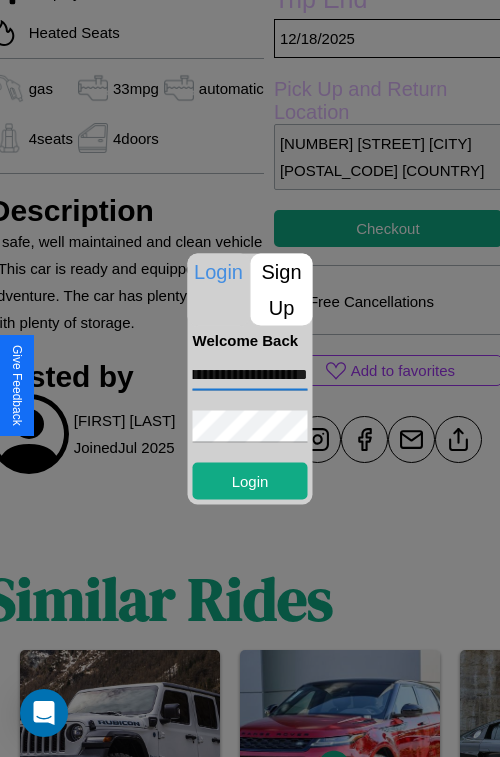 scroll, scrollTop: 0, scrollLeft: 76, axis: horizontal 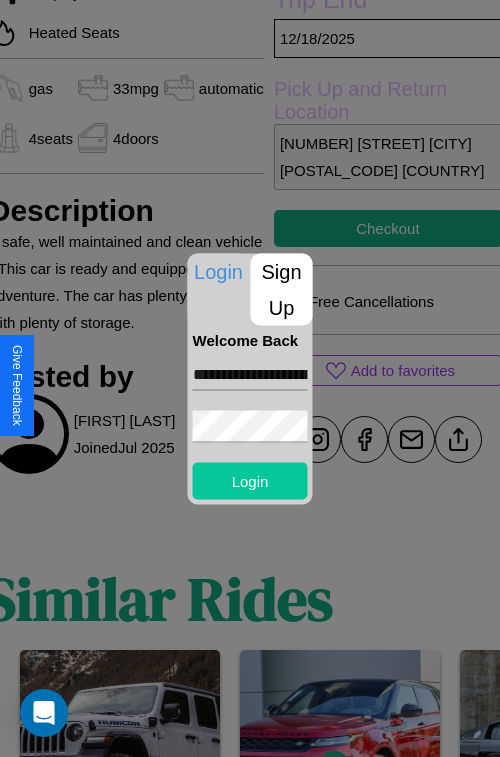click on "Login" at bounding box center (250, 480) 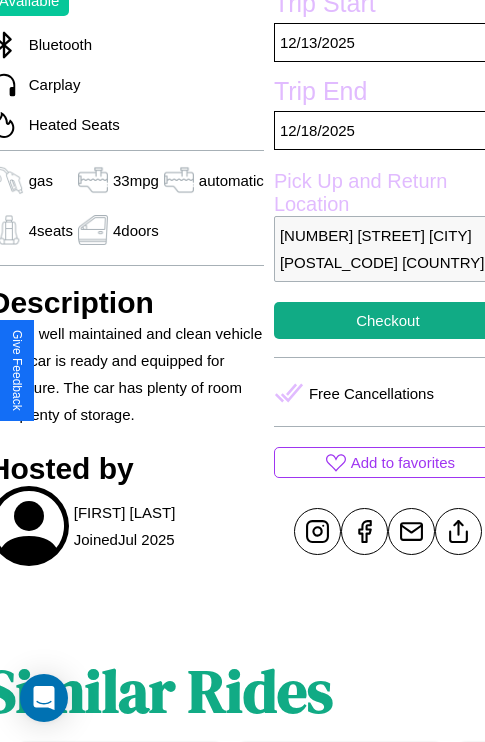 scroll, scrollTop: 498, scrollLeft: 84, axis: both 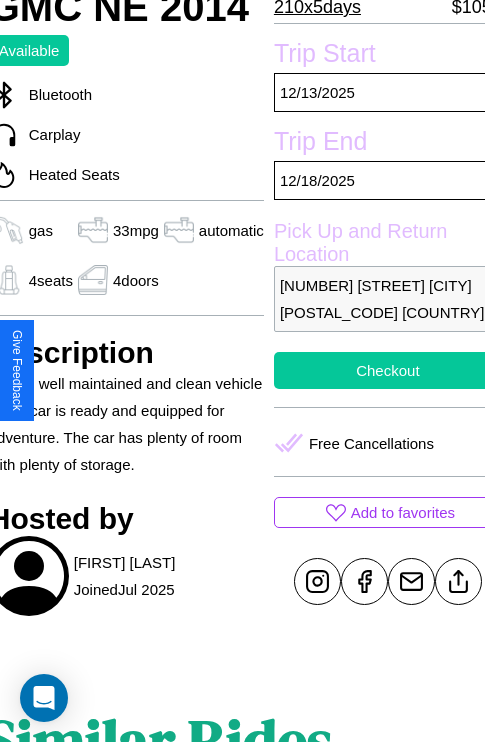 click on "Checkout" at bounding box center [388, 370] 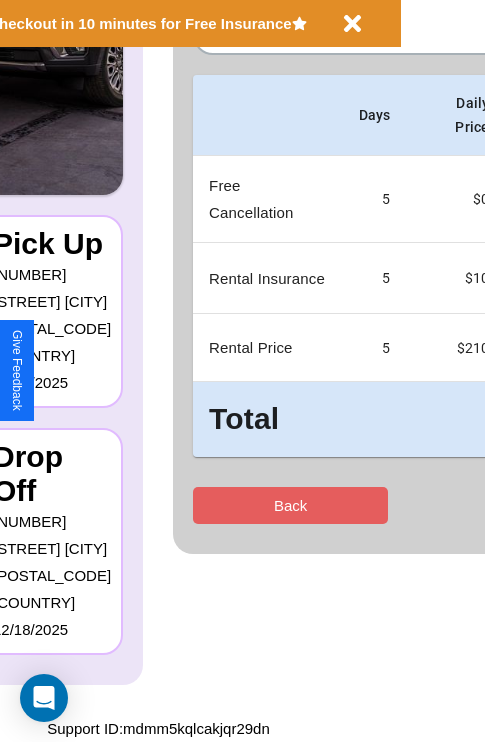 scroll, scrollTop: 0, scrollLeft: 0, axis: both 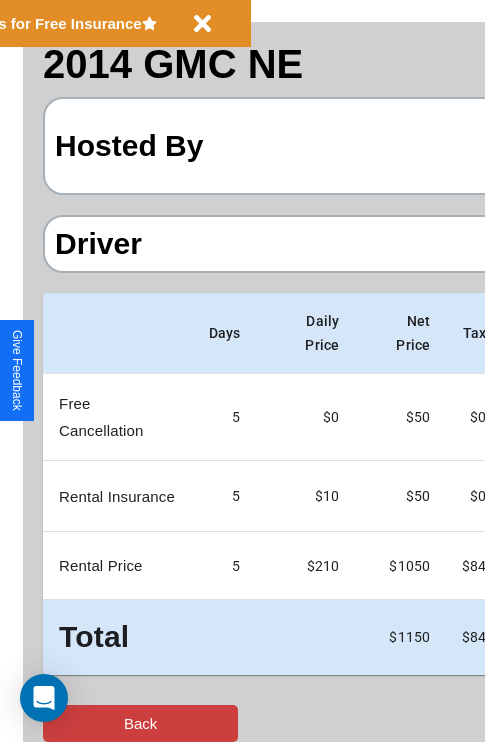 click on "Back" at bounding box center [140, 723] 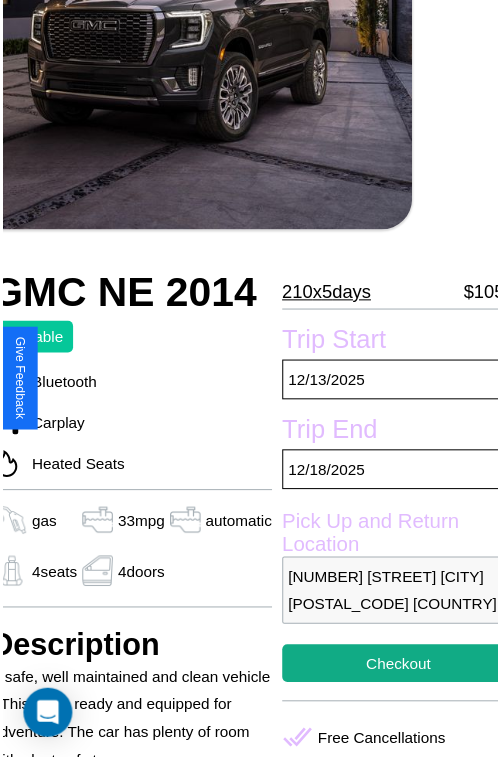 scroll, scrollTop: 220, scrollLeft: 84, axis: both 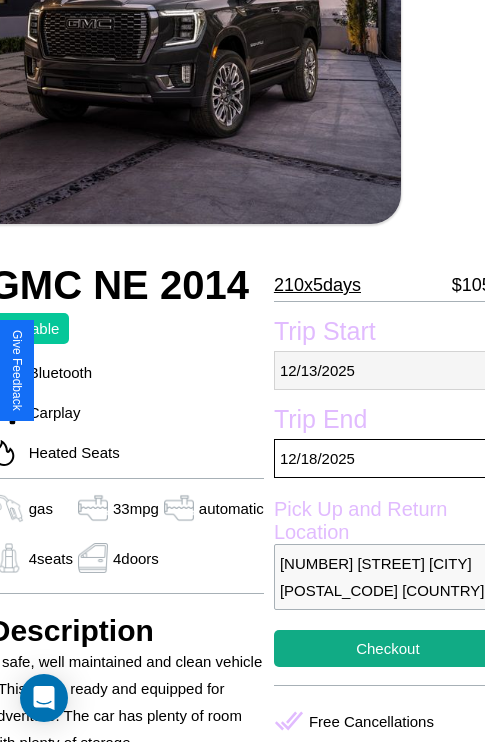 click on "[DATE]" at bounding box center (388, 370) 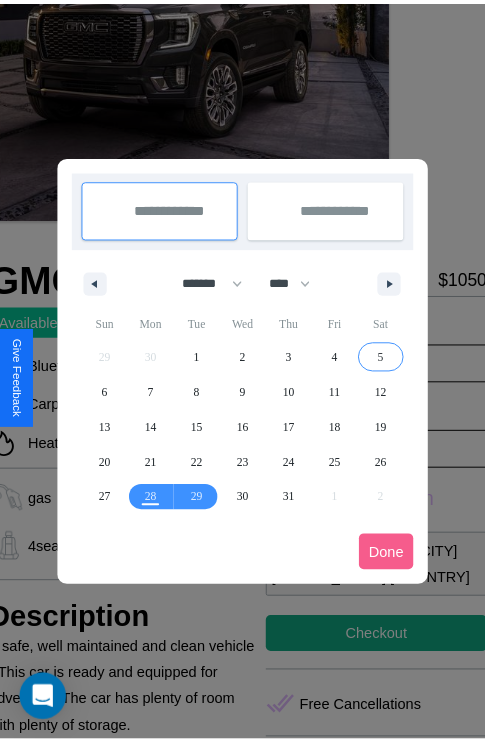 scroll, scrollTop: 0, scrollLeft: 84, axis: horizontal 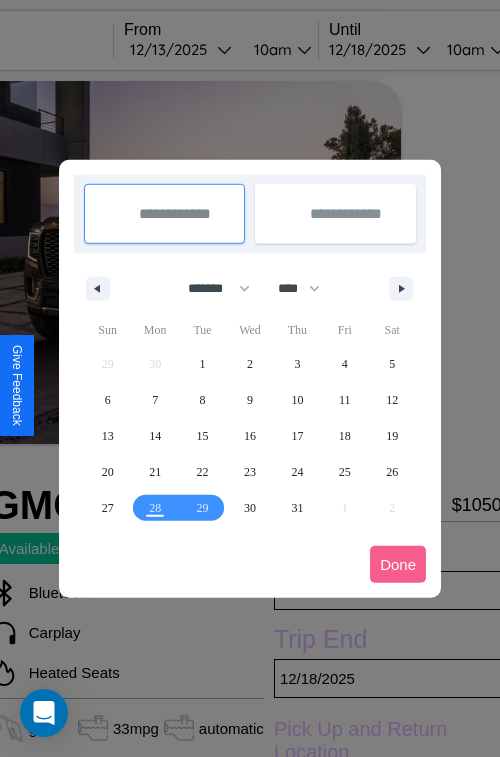 click at bounding box center (250, 378) 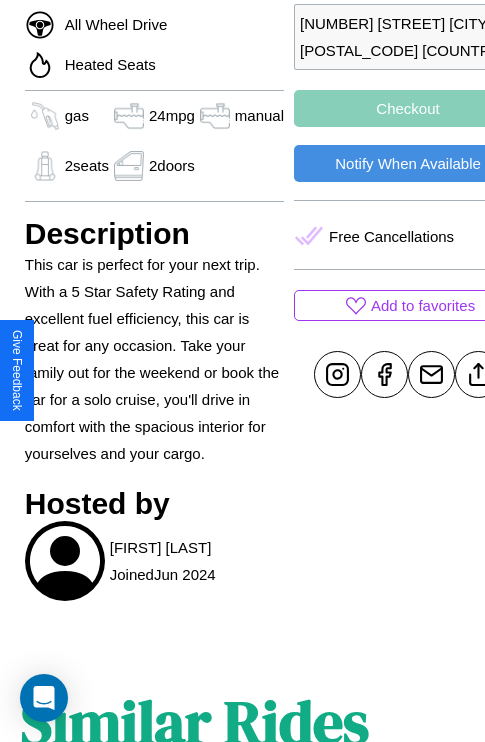 scroll, scrollTop: 747, scrollLeft: 48, axis: both 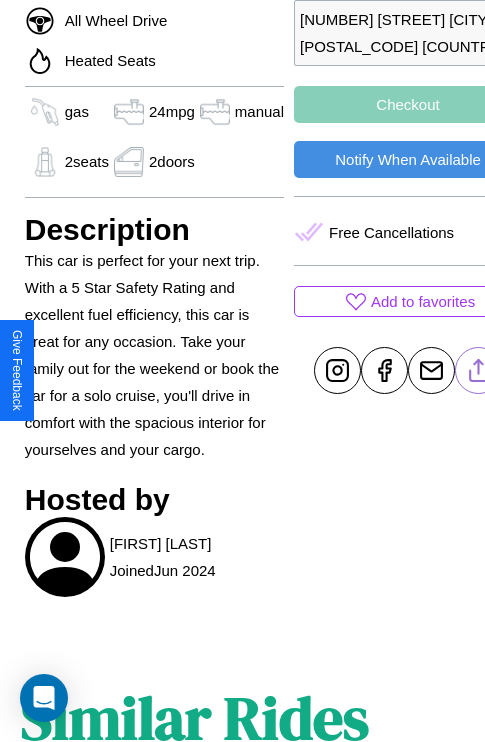 click 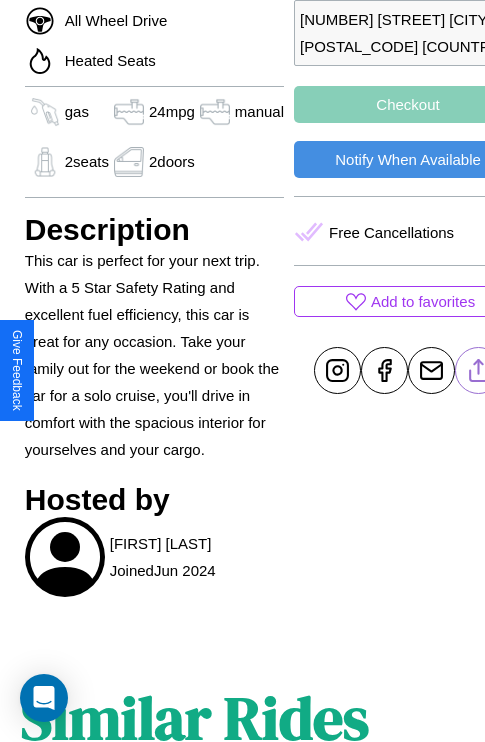 scroll, scrollTop: 678, scrollLeft: 68, axis: both 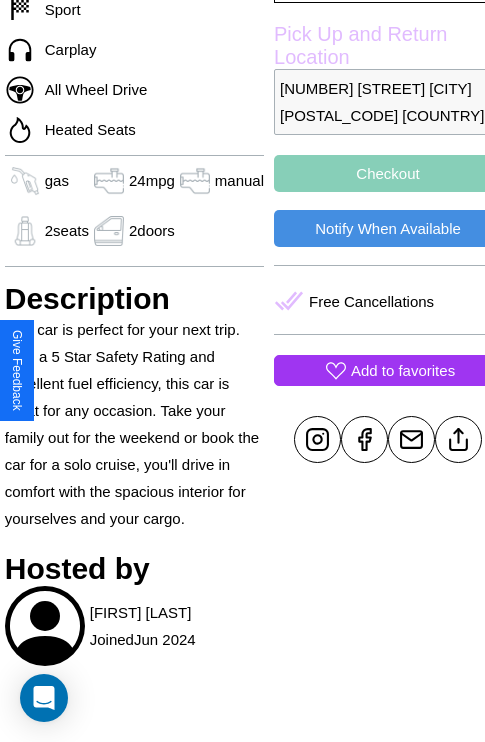 click on "Add to favorites" at bounding box center (403, 370) 